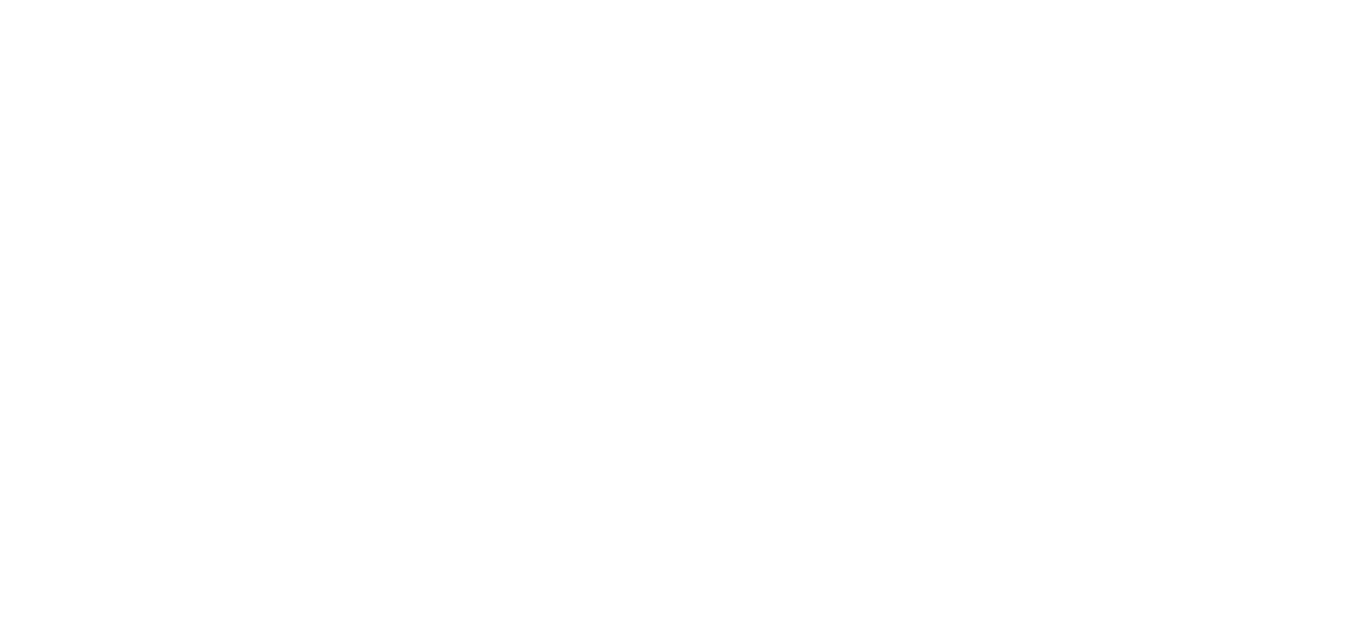 scroll, scrollTop: 0, scrollLeft: 0, axis: both 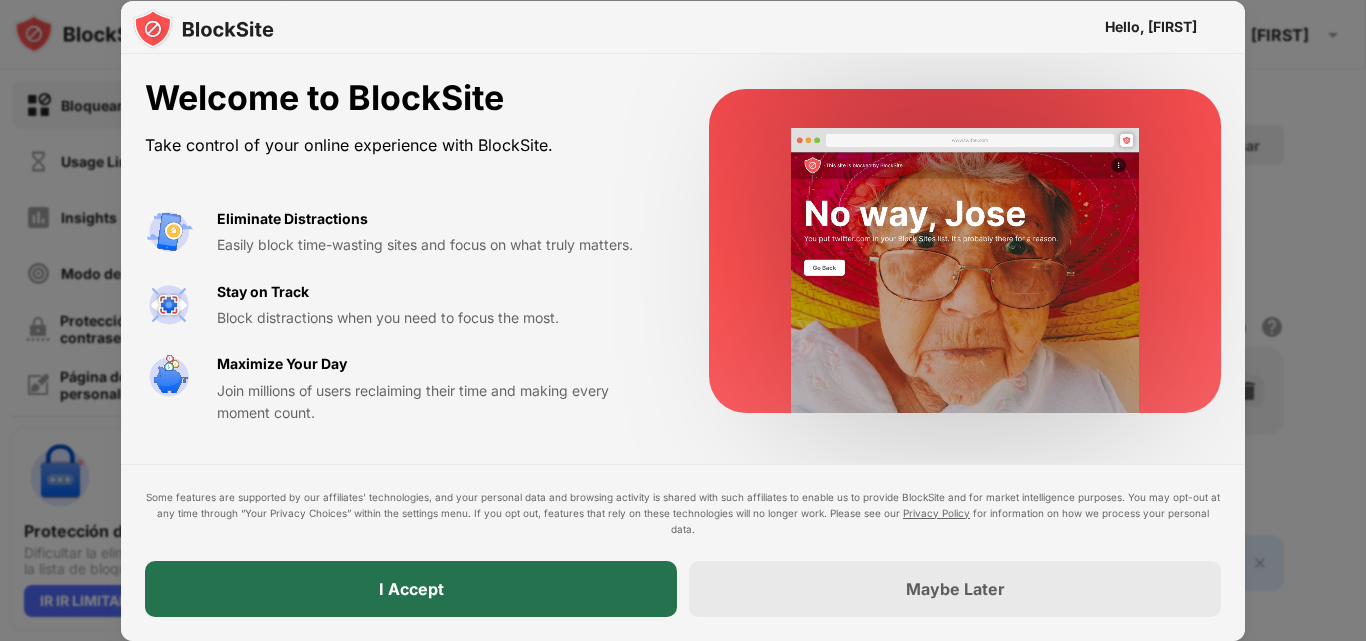 click on "I Accept" at bounding box center [411, 589] 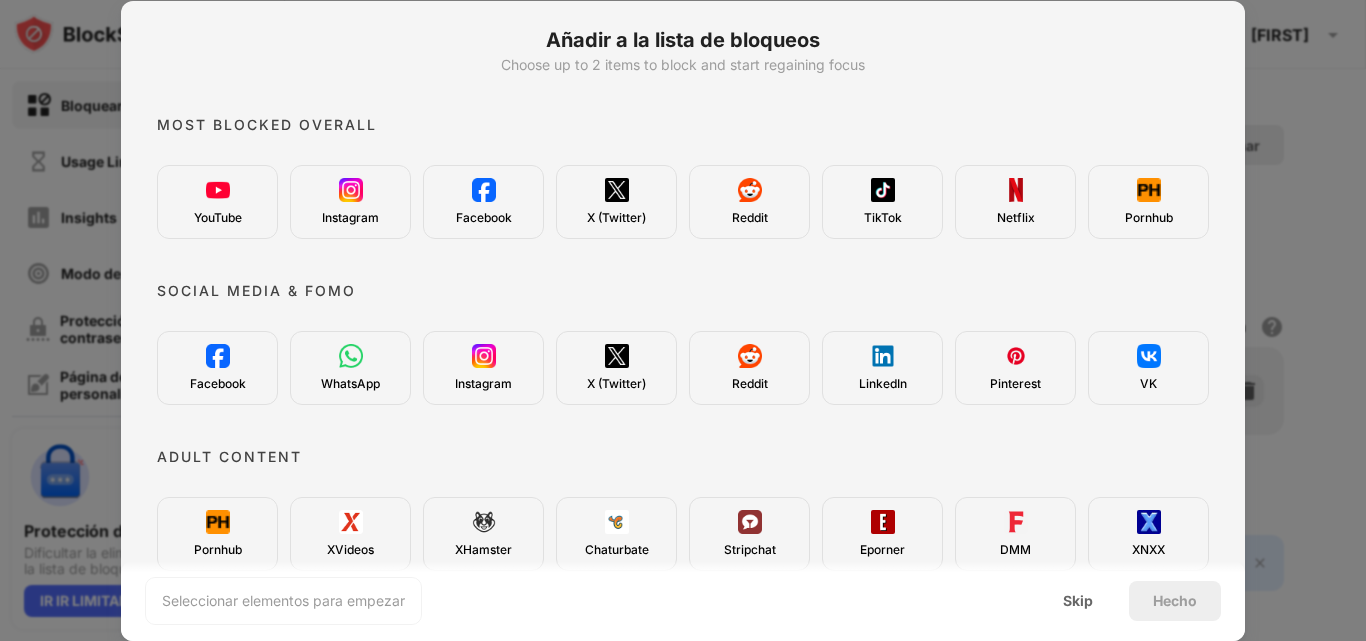 click on "YouTube" at bounding box center [217, 202] 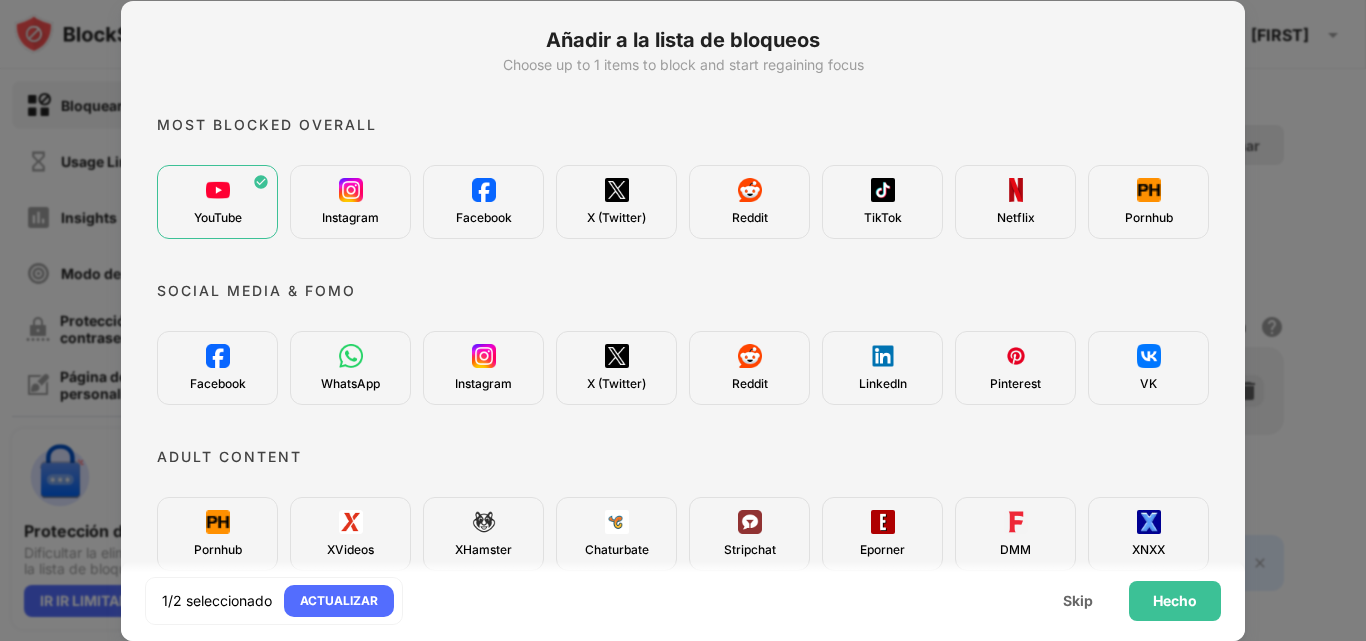 click on "Instagram" at bounding box center (350, 202) 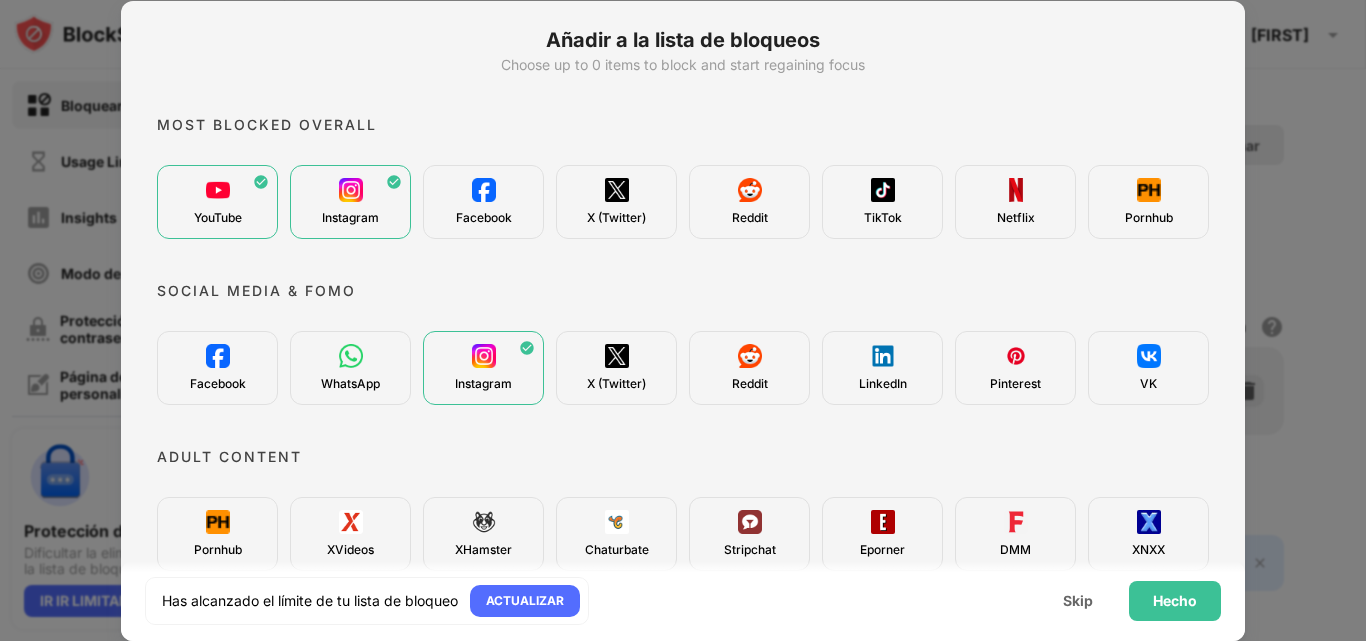 click on "Facebook" at bounding box center (483, 202) 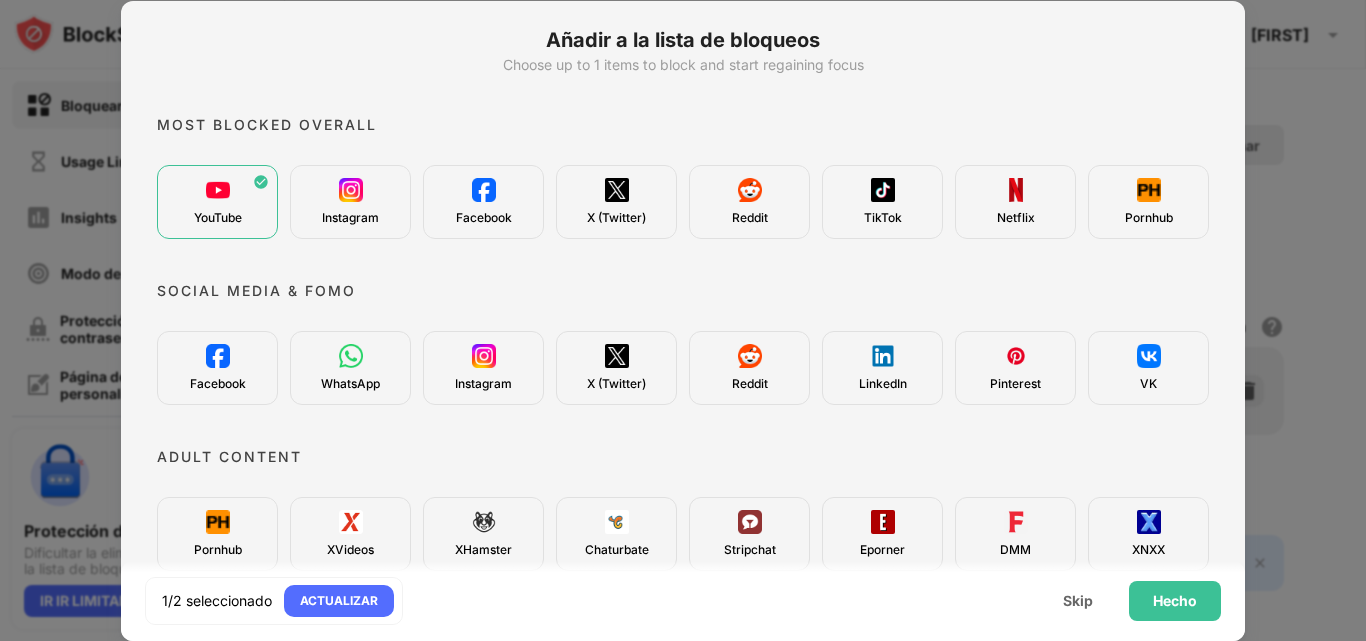 click on "YouTube" at bounding box center [217, 202] 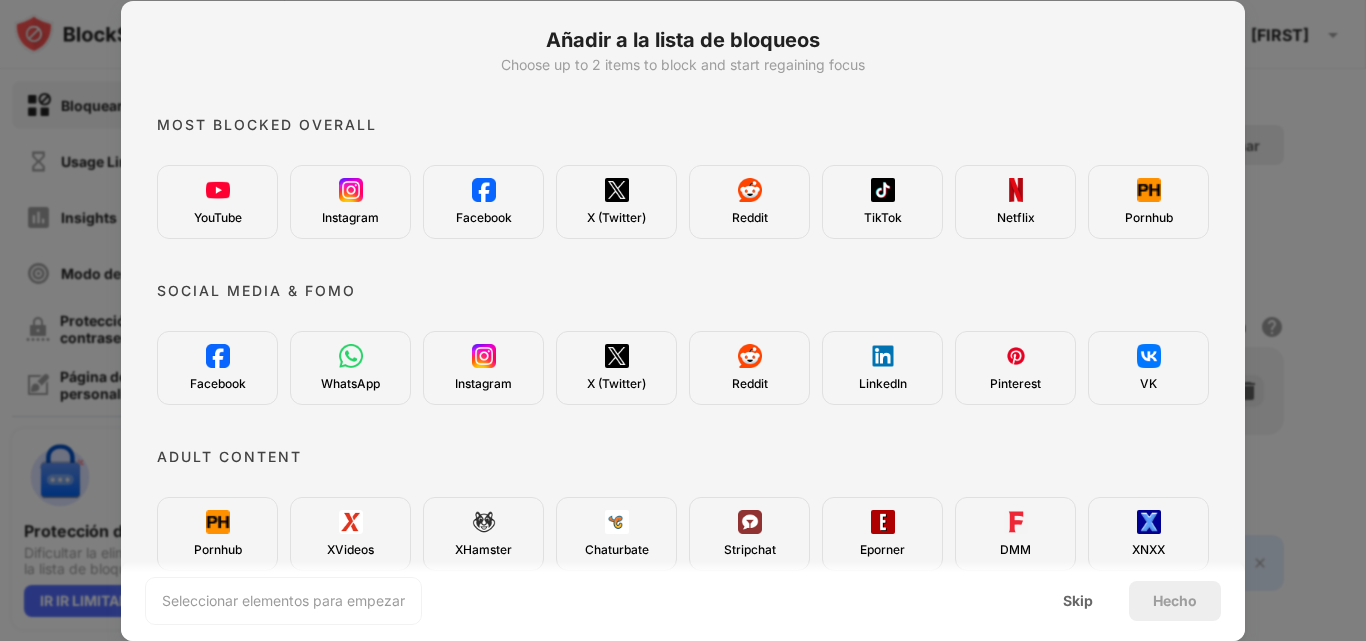 click on "YouTube" at bounding box center [217, 202] 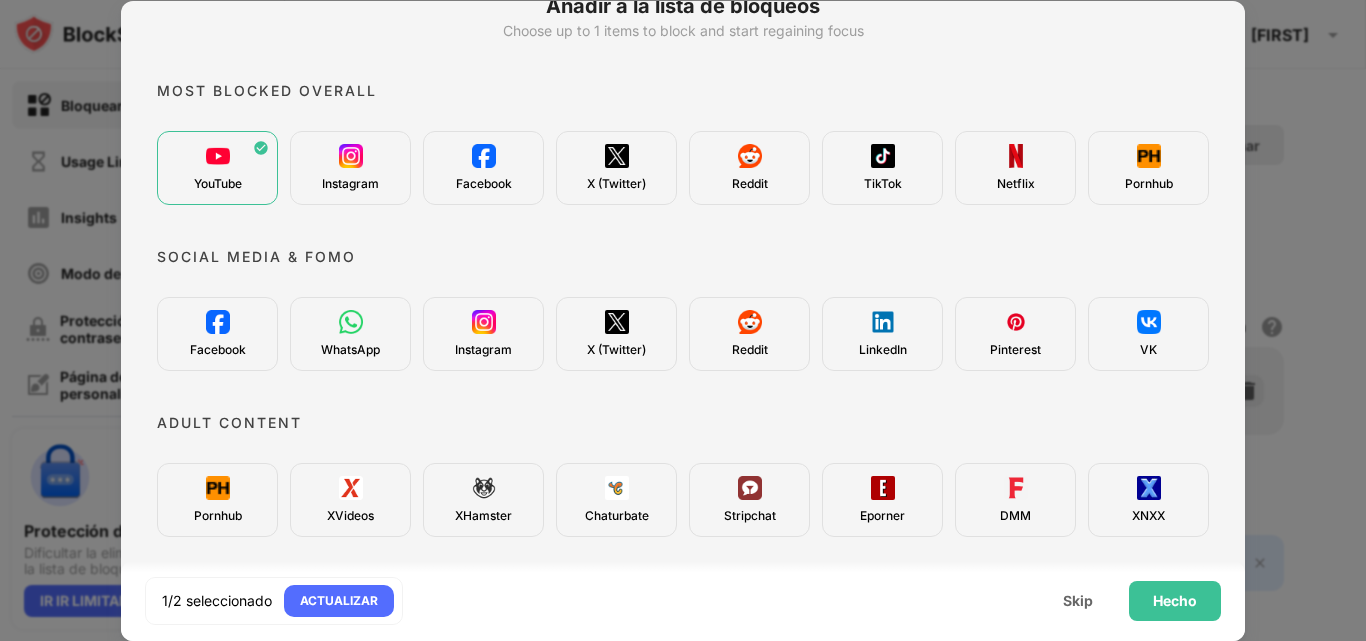 scroll, scrollTop: 0, scrollLeft: 0, axis: both 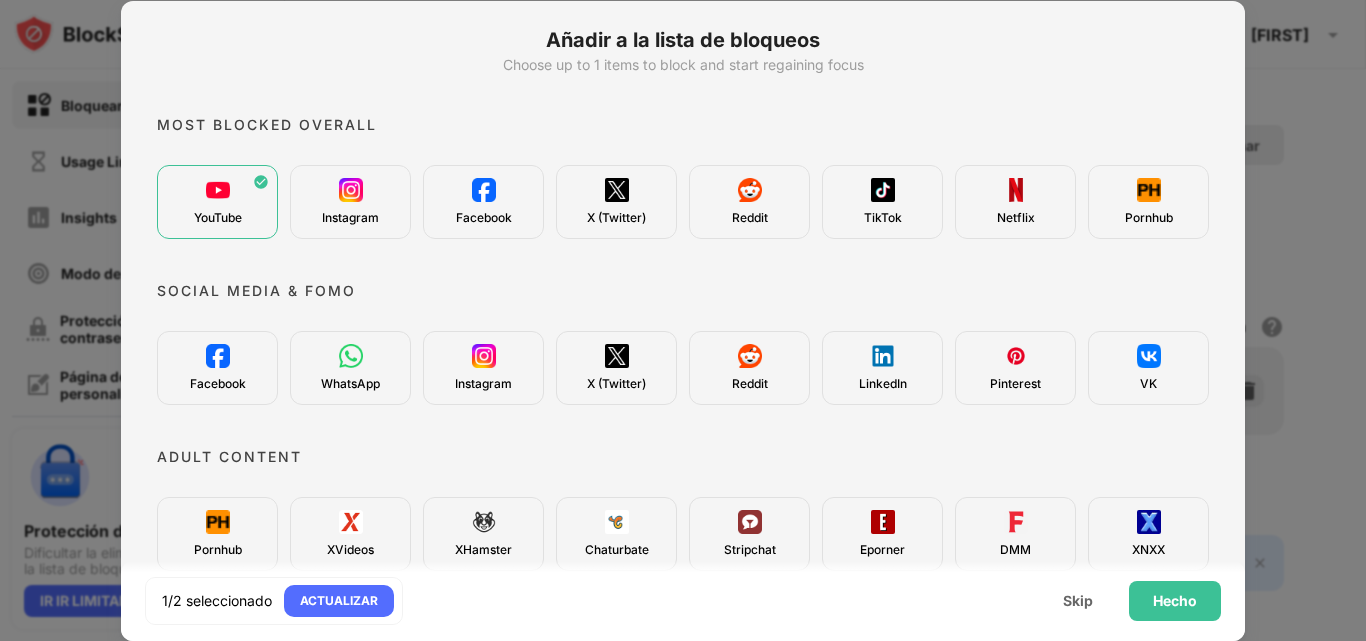 click on "TikTok" at bounding box center (882, 202) 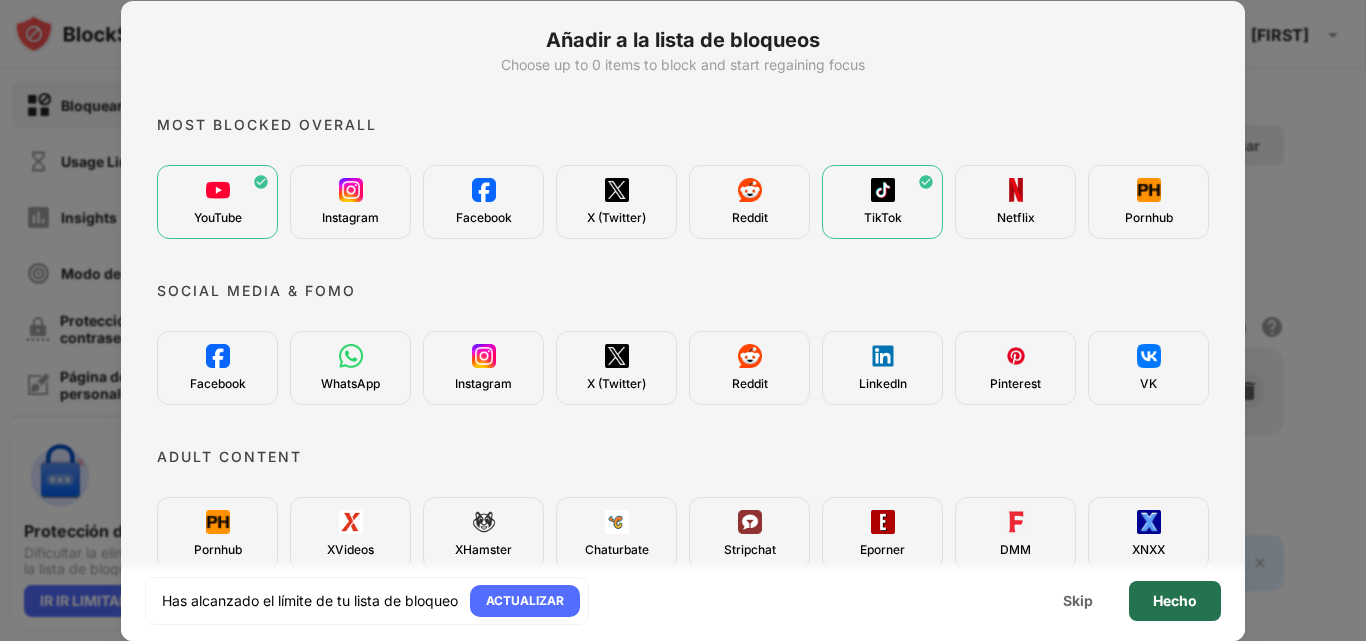 click on "Hecho" at bounding box center [1175, 601] 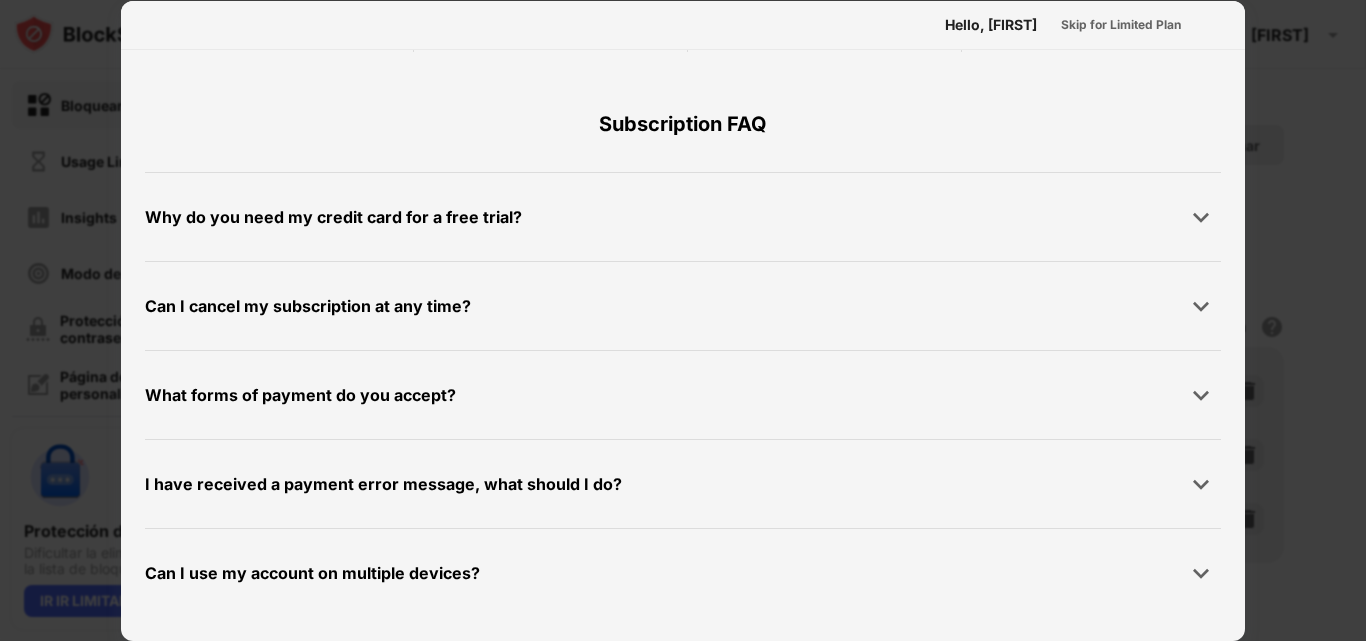 scroll, scrollTop: 0, scrollLeft: 0, axis: both 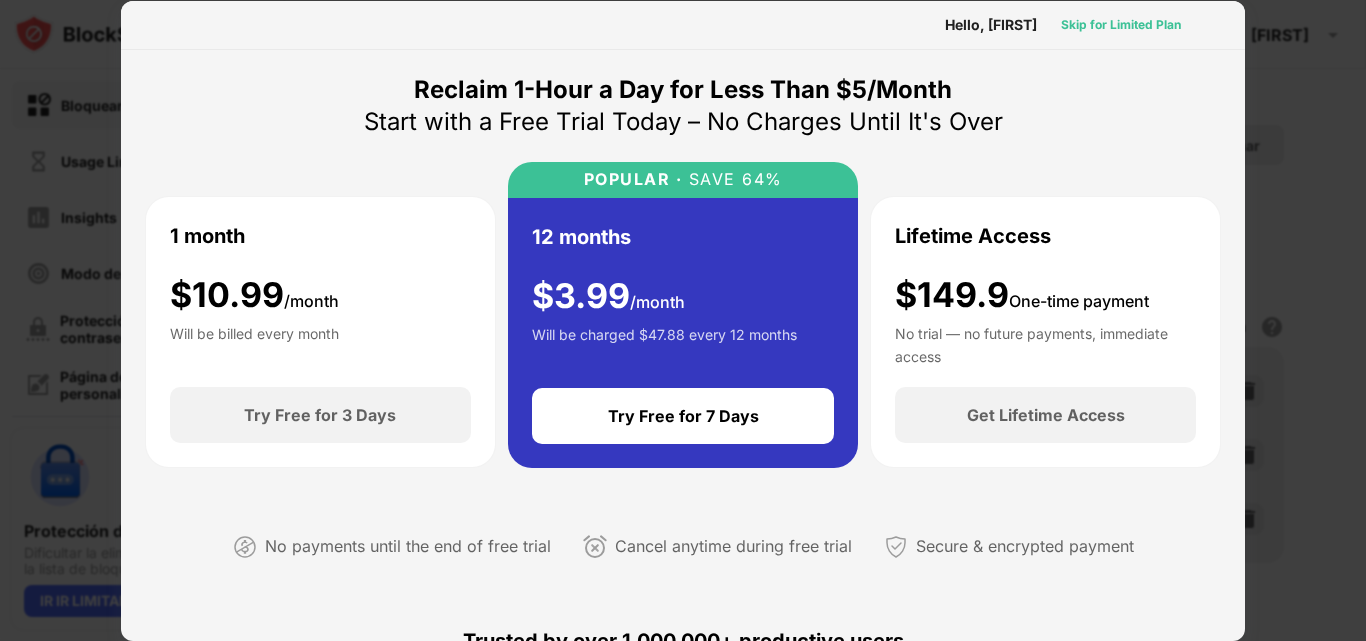 click on "Skip for Limited Plan" at bounding box center [1121, 25] 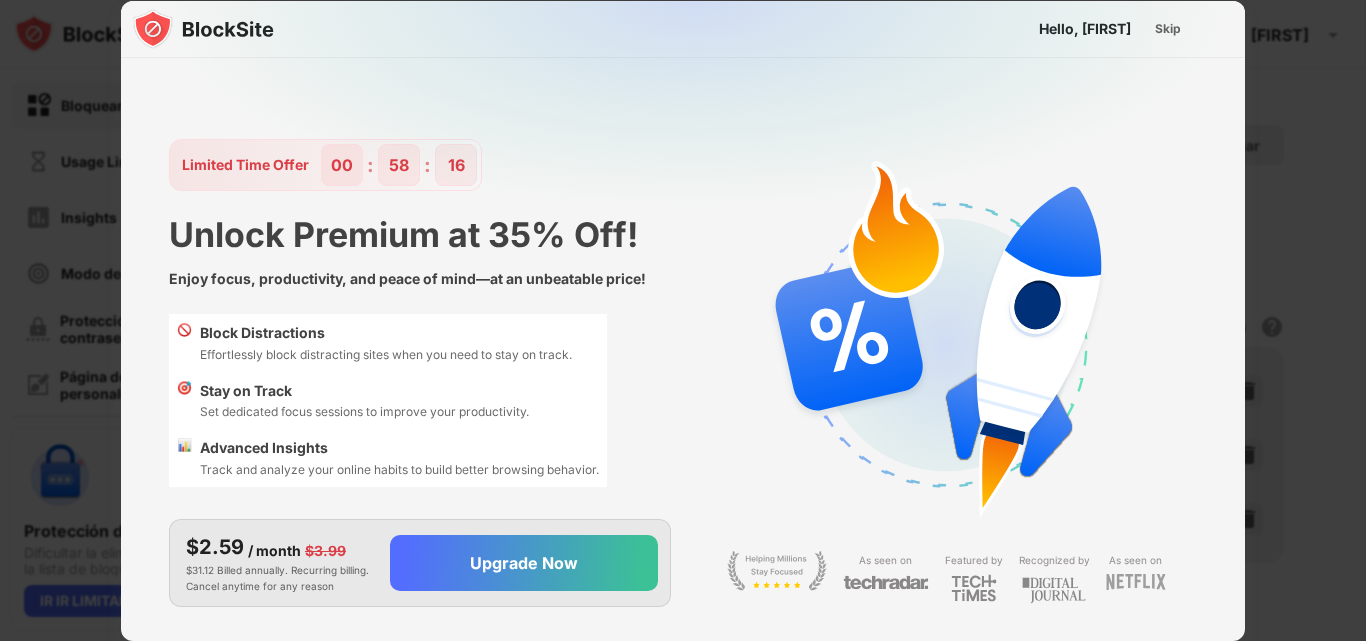 click at bounding box center [683, 320] 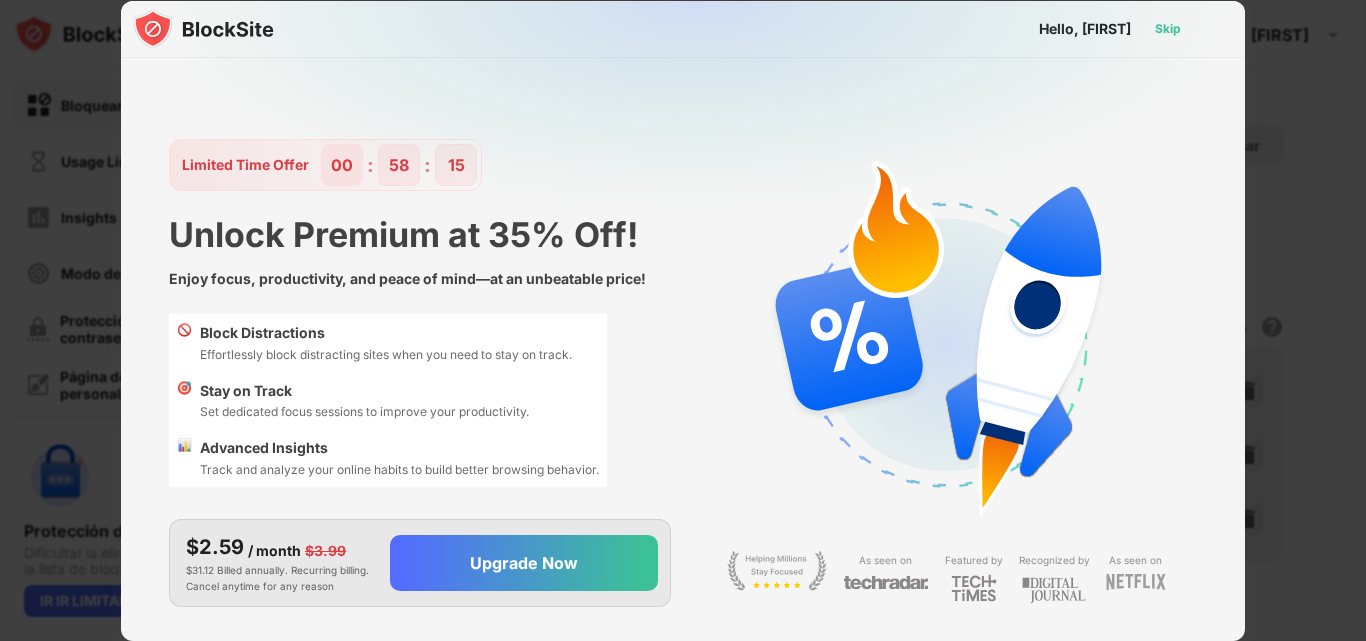 click on "Skip" at bounding box center (1168, 29) 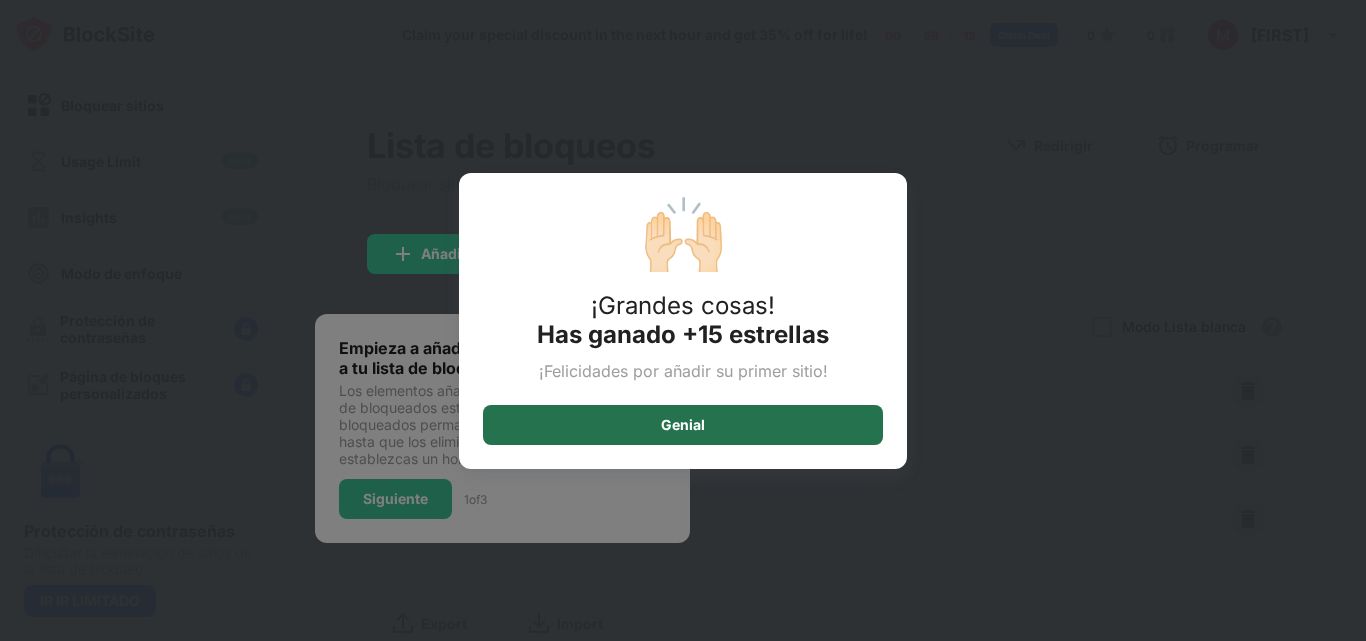 click on "Genial" at bounding box center (683, 425) 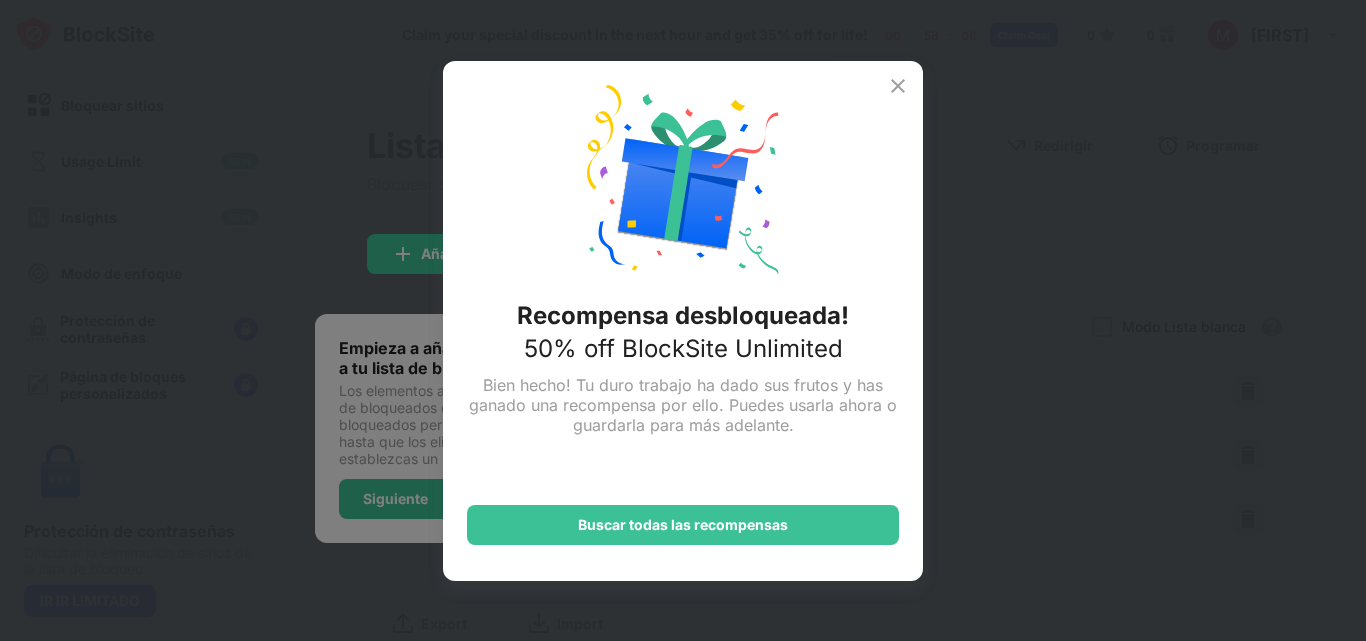 click at bounding box center (898, 86) 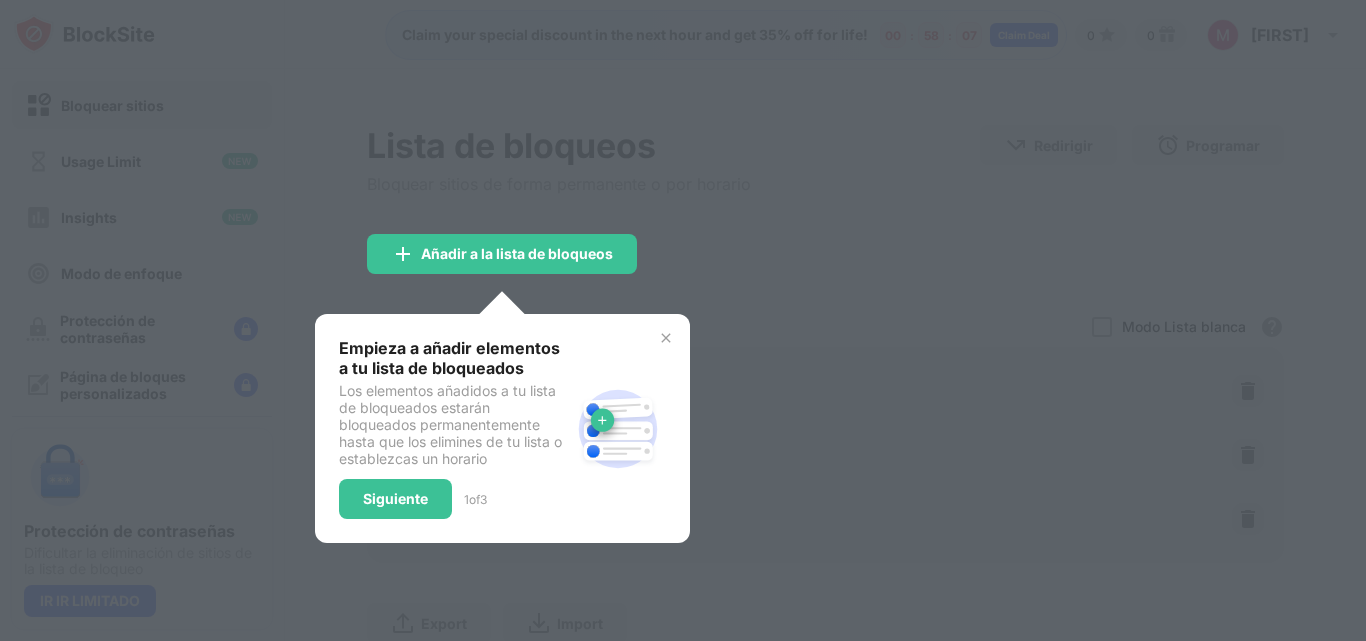 click at bounding box center (683, 320) 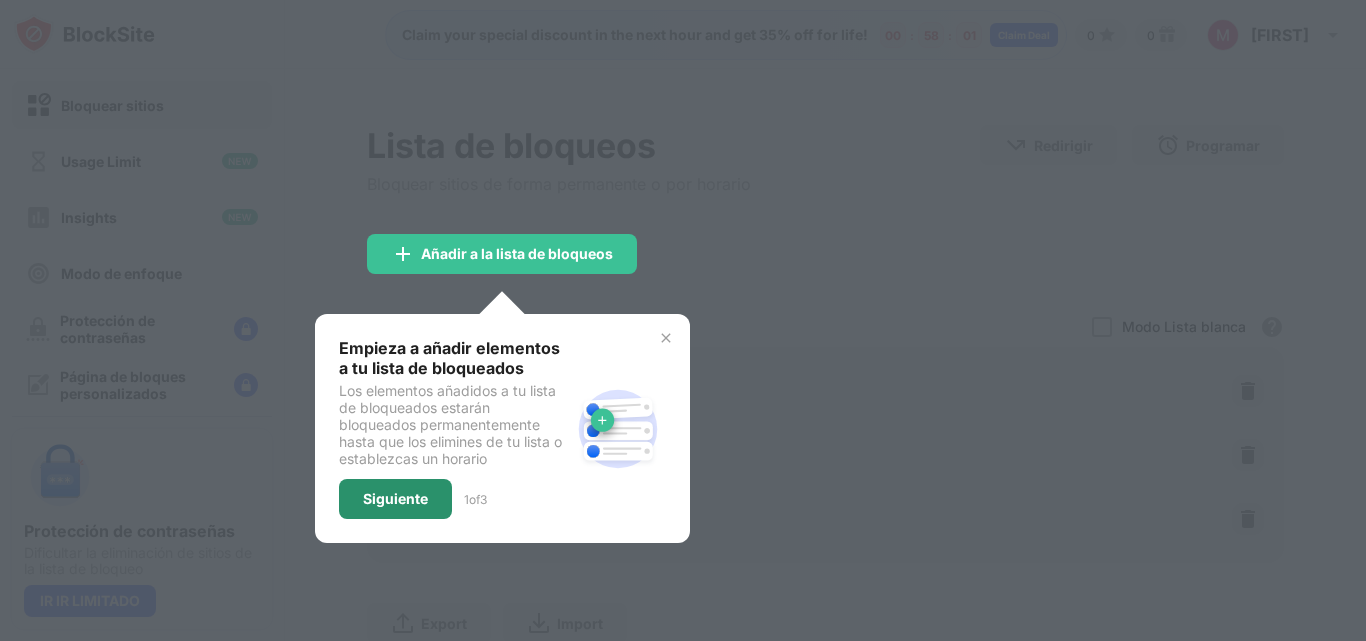 click on "Siguiente" at bounding box center [395, 499] 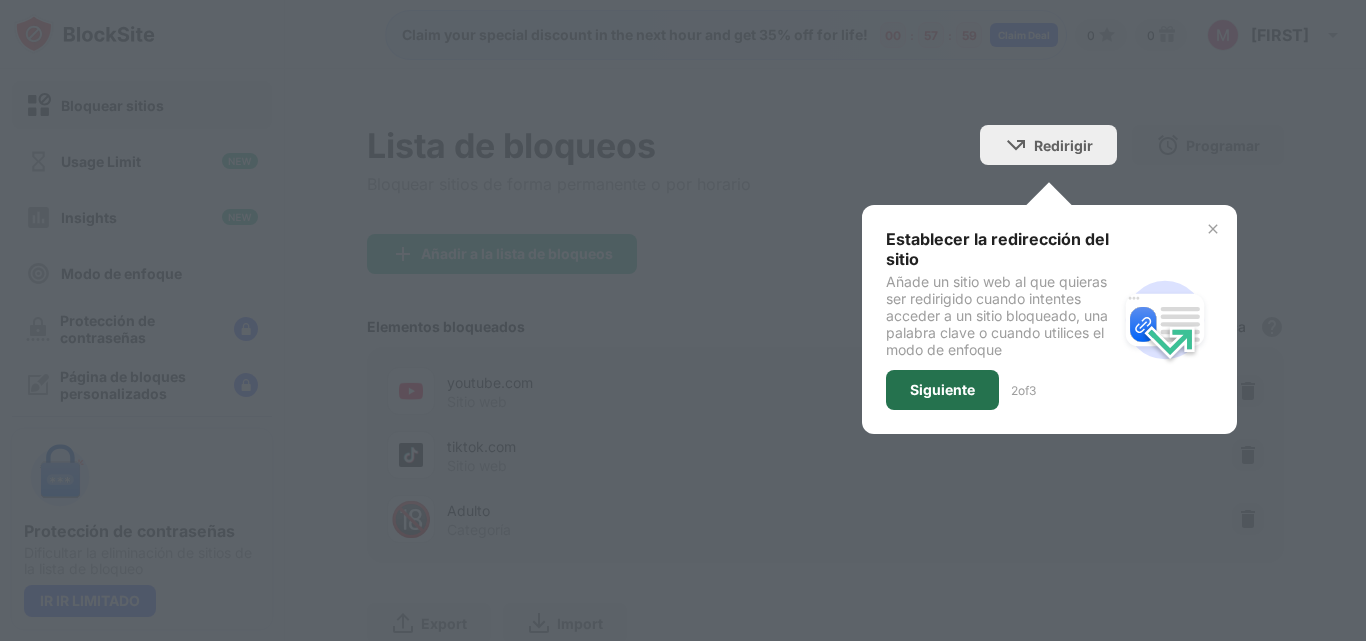 click on "Siguiente" at bounding box center (942, 390) 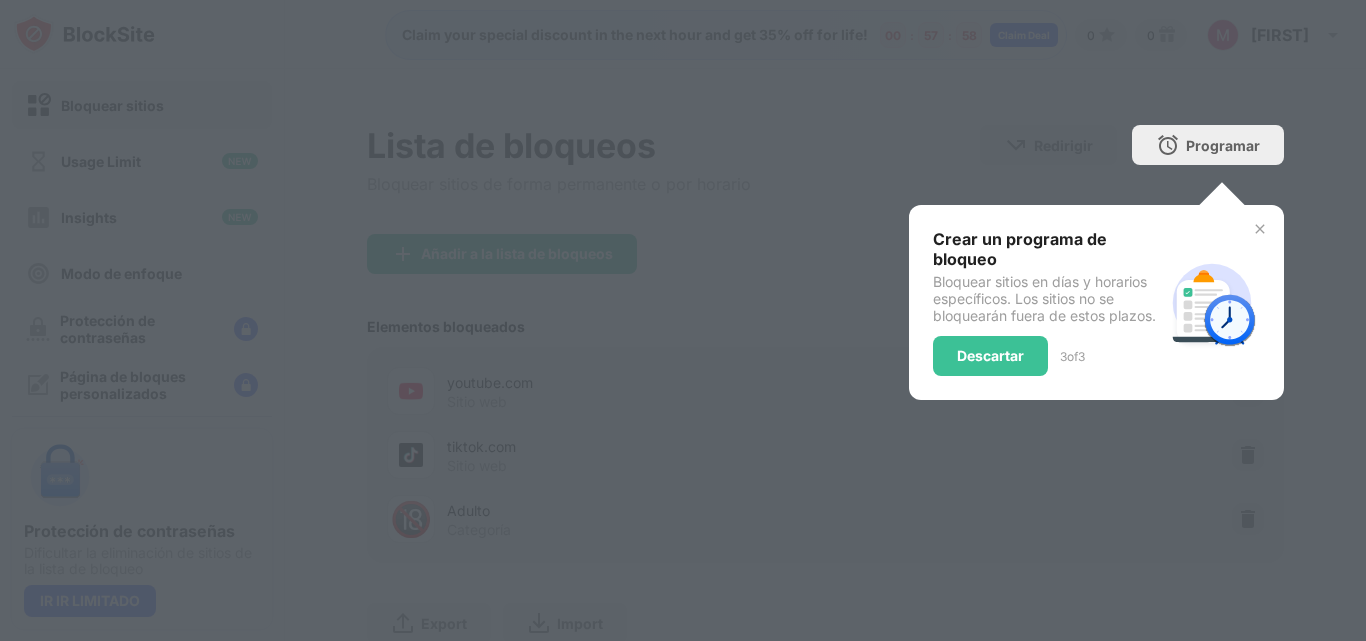 click on "Descartar" at bounding box center (990, 356) 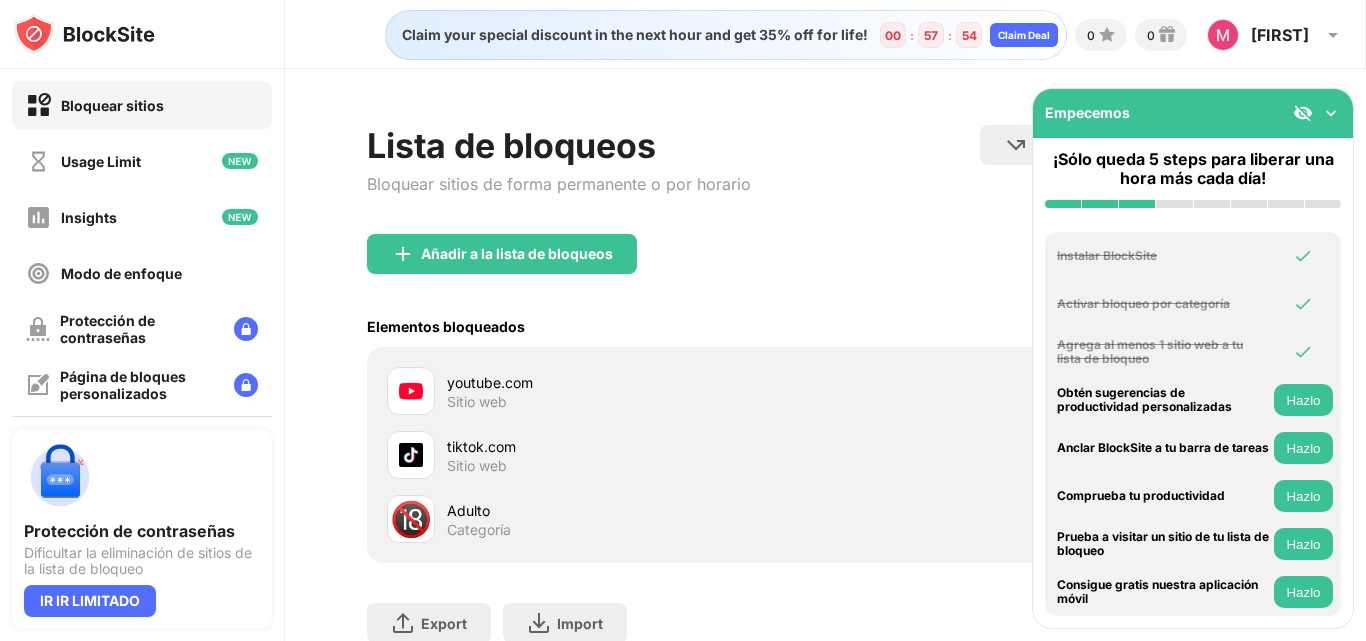 click at bounding box center (1331, 113) 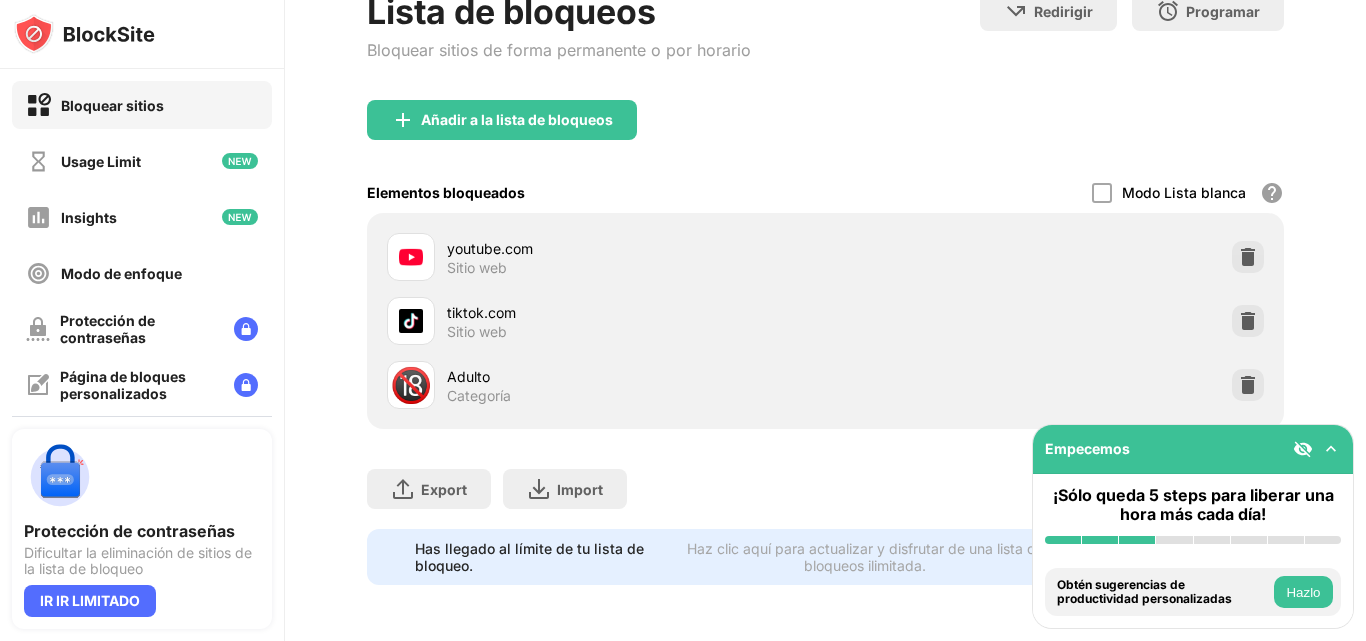scroll, scrollTop: 0, scrollLeft: 0, axis: both 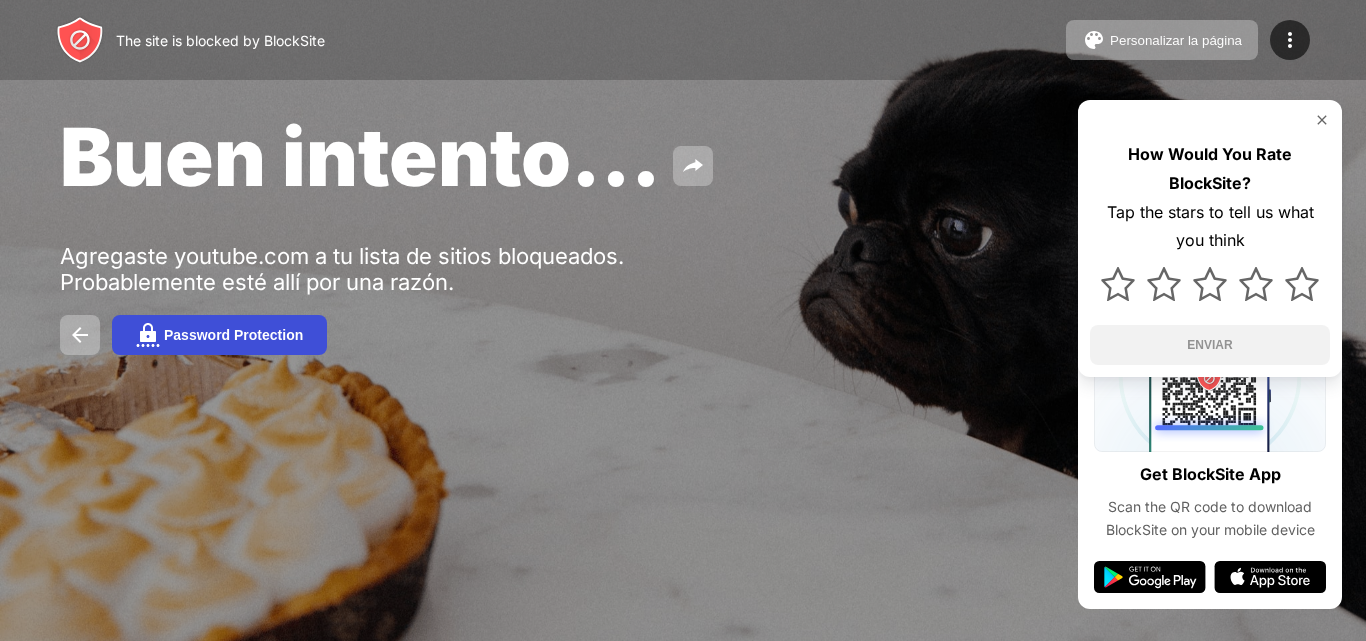 click on "Password Protection" at bounding box center [233, 335] 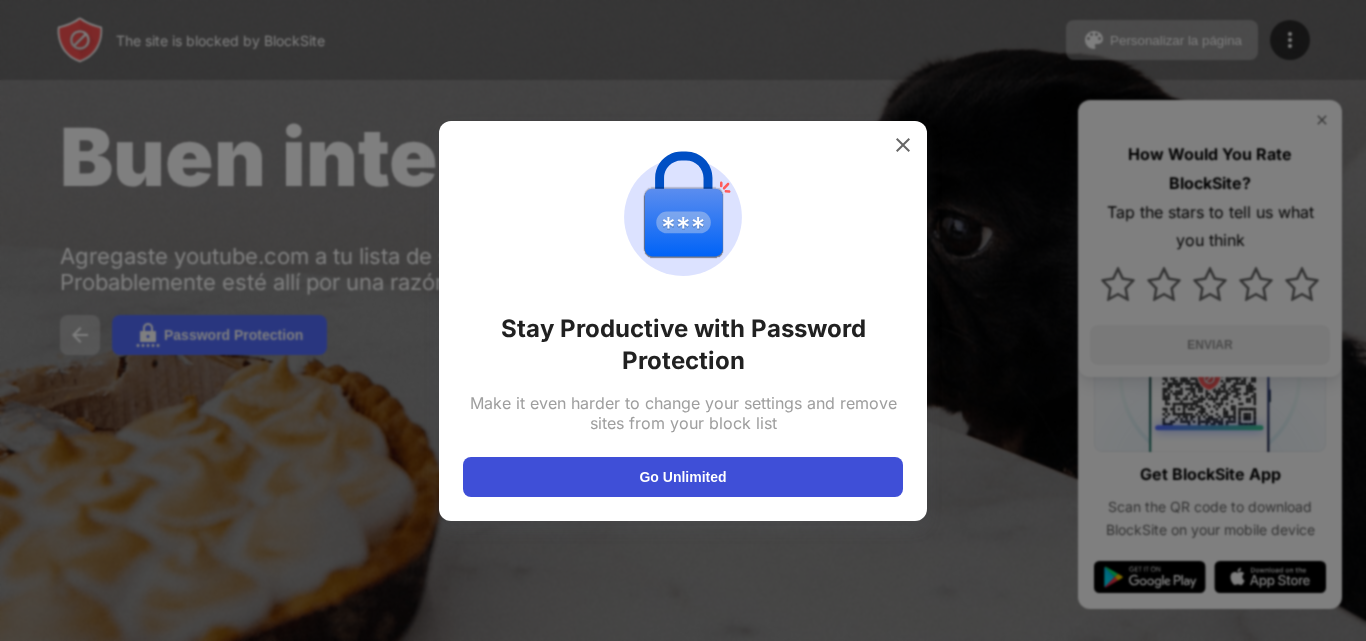 click on "Go Unlimited" at bounding box center [683, 477] 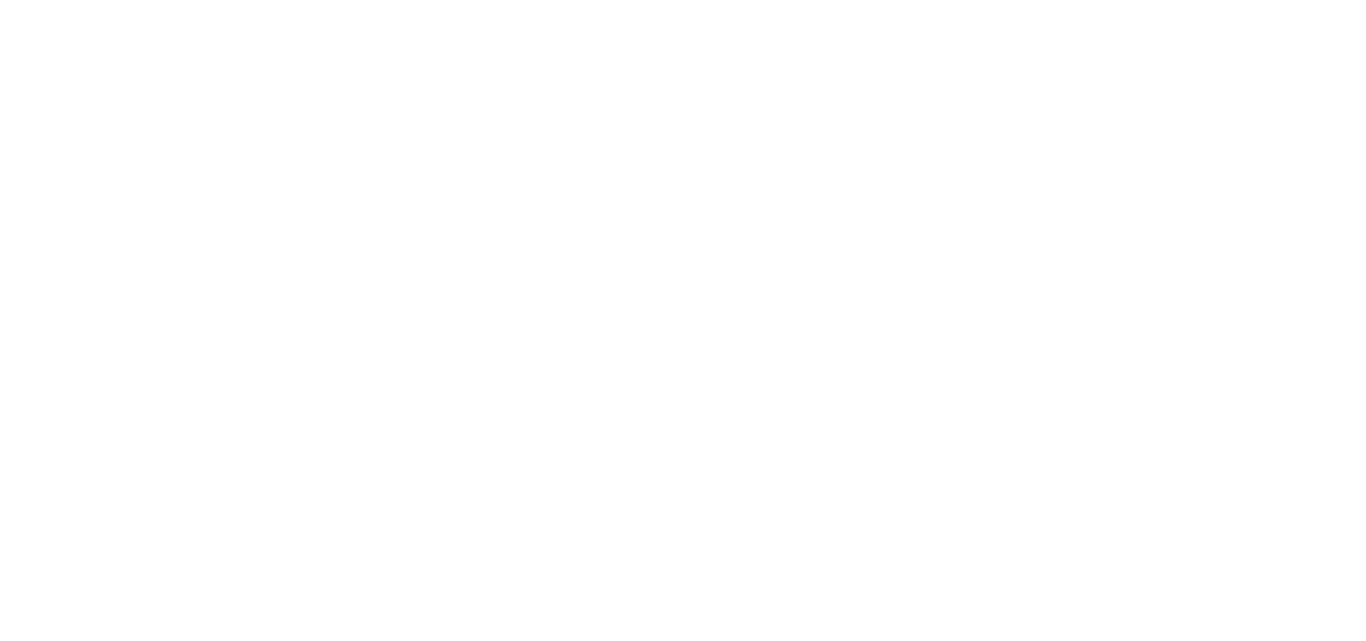 scroll, scrollTop: 0, scrollLeft: 0, axis: both 